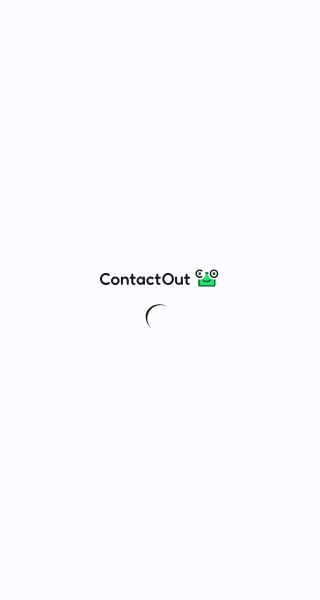 scroll, scrollTop: 0, scrollLeft: 0, axis: both 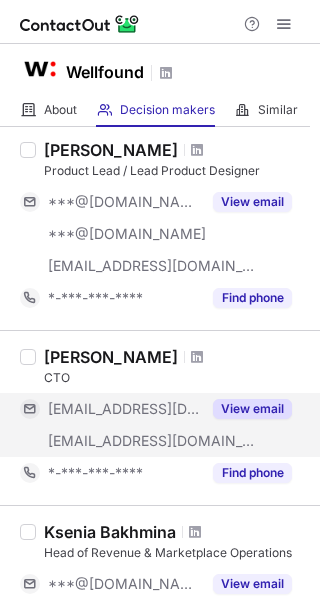 click on "View email" at bounding box center [252, 409] 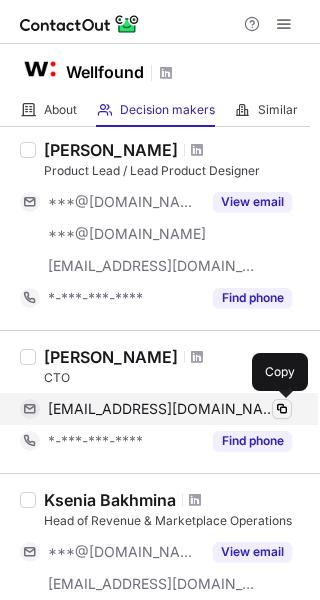 click at bounding box center (282, 409) 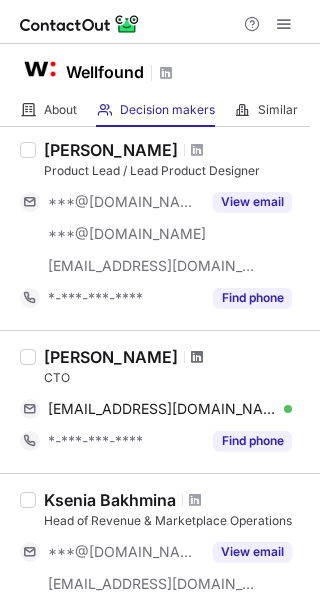 click at bounding box center [197, 357] 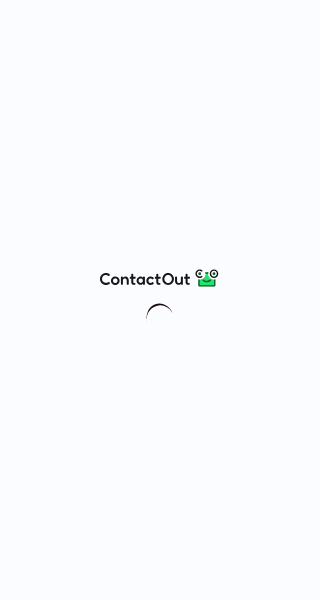 scroll, scrollTop: 0, scrollLeft: 0, axis: both 